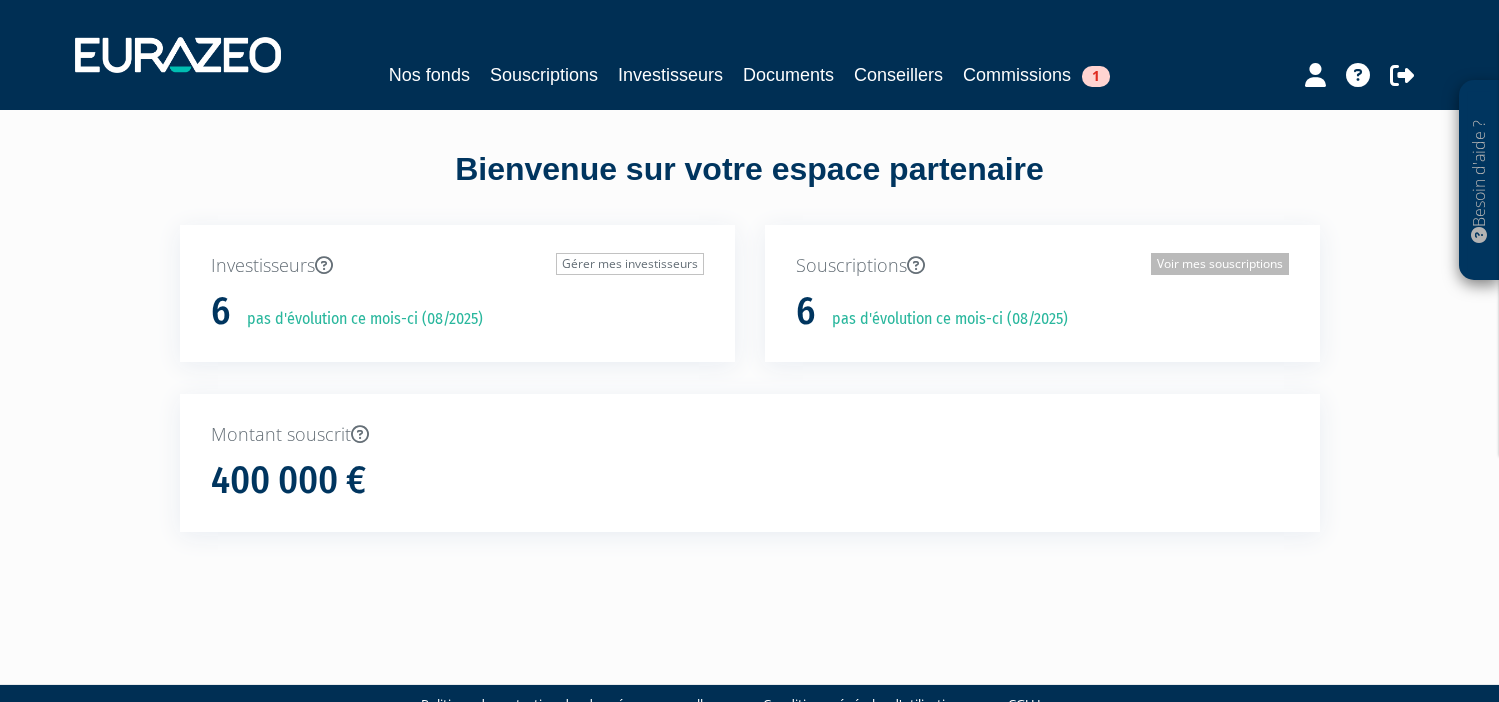 scroll, scrollTop: 0, scrollLeft: 0, axis: both 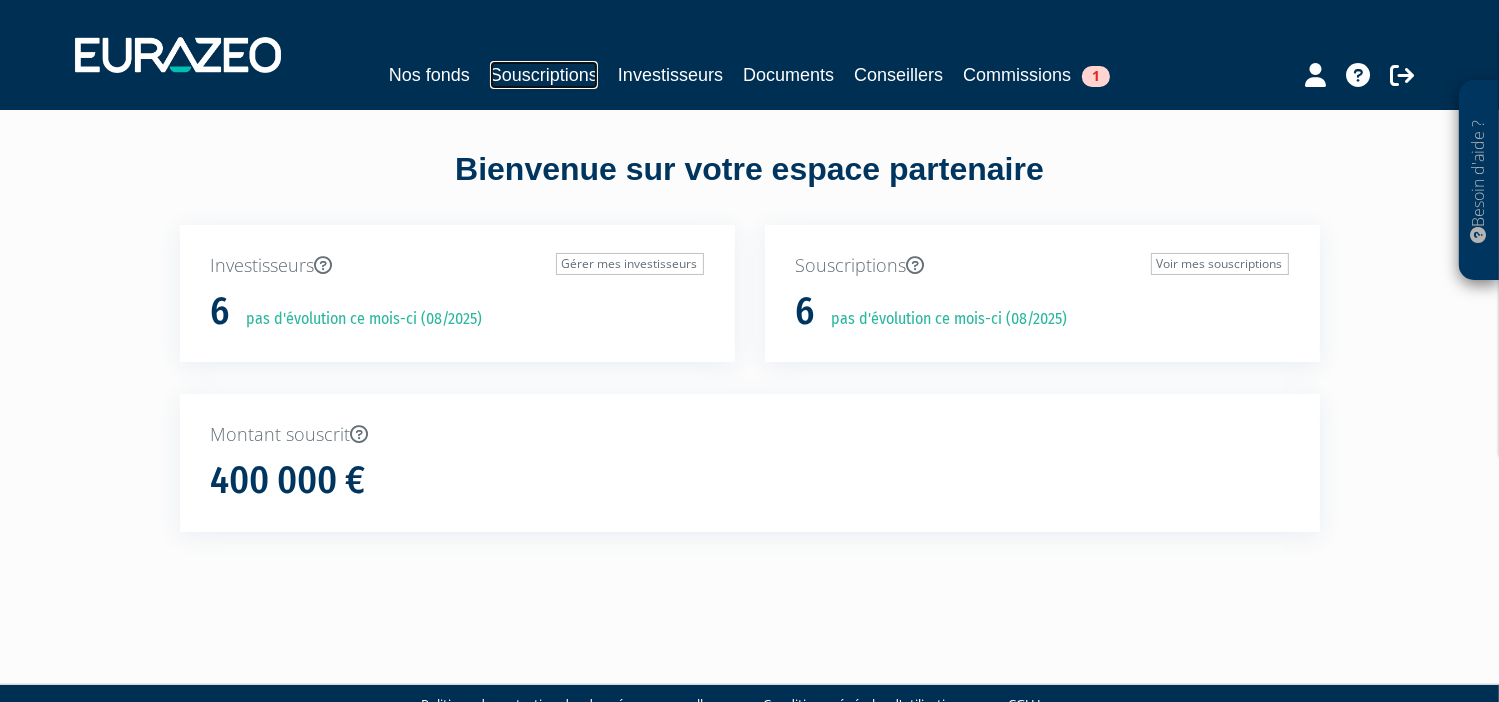 click on "Souscriptions" at bounding box center (544, 75) 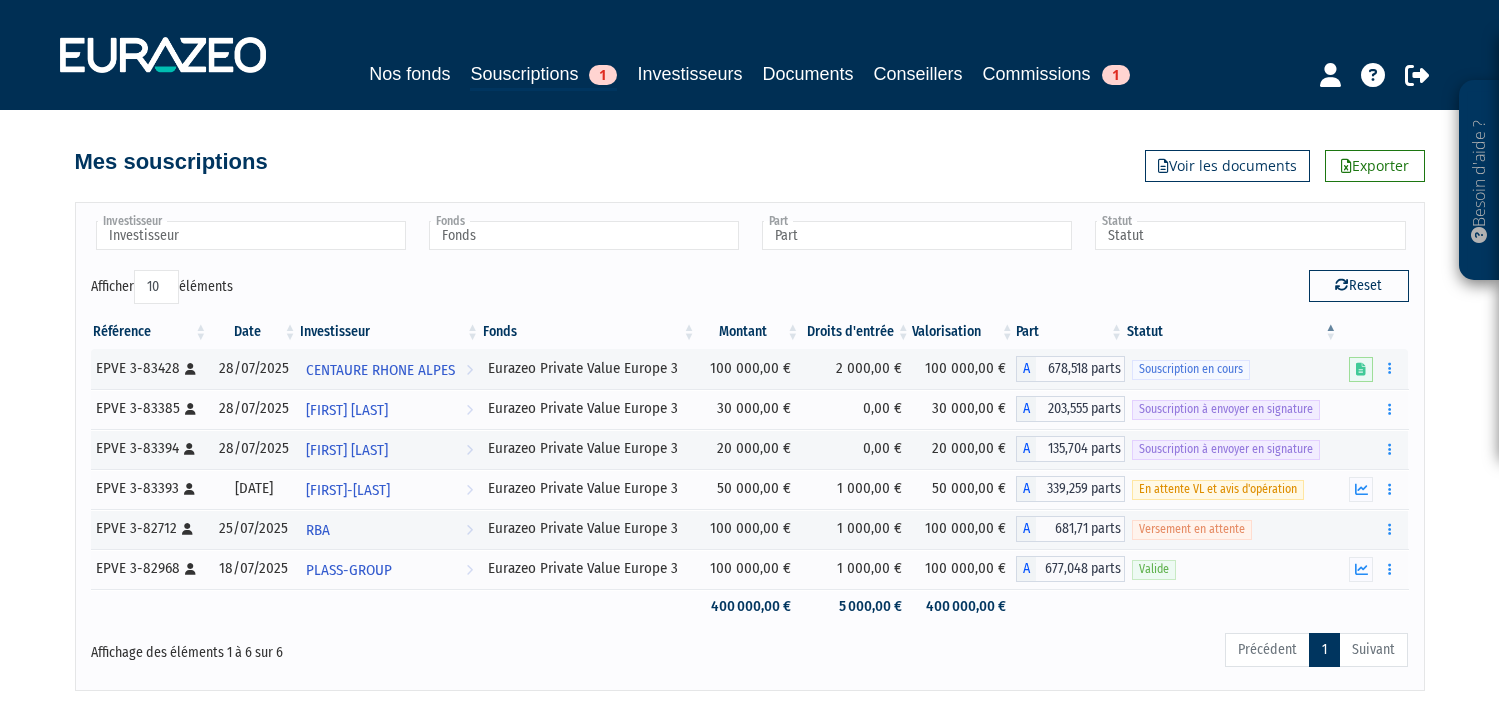 scroll, scrollTop: 0, scrollLeft: 0, axis: both 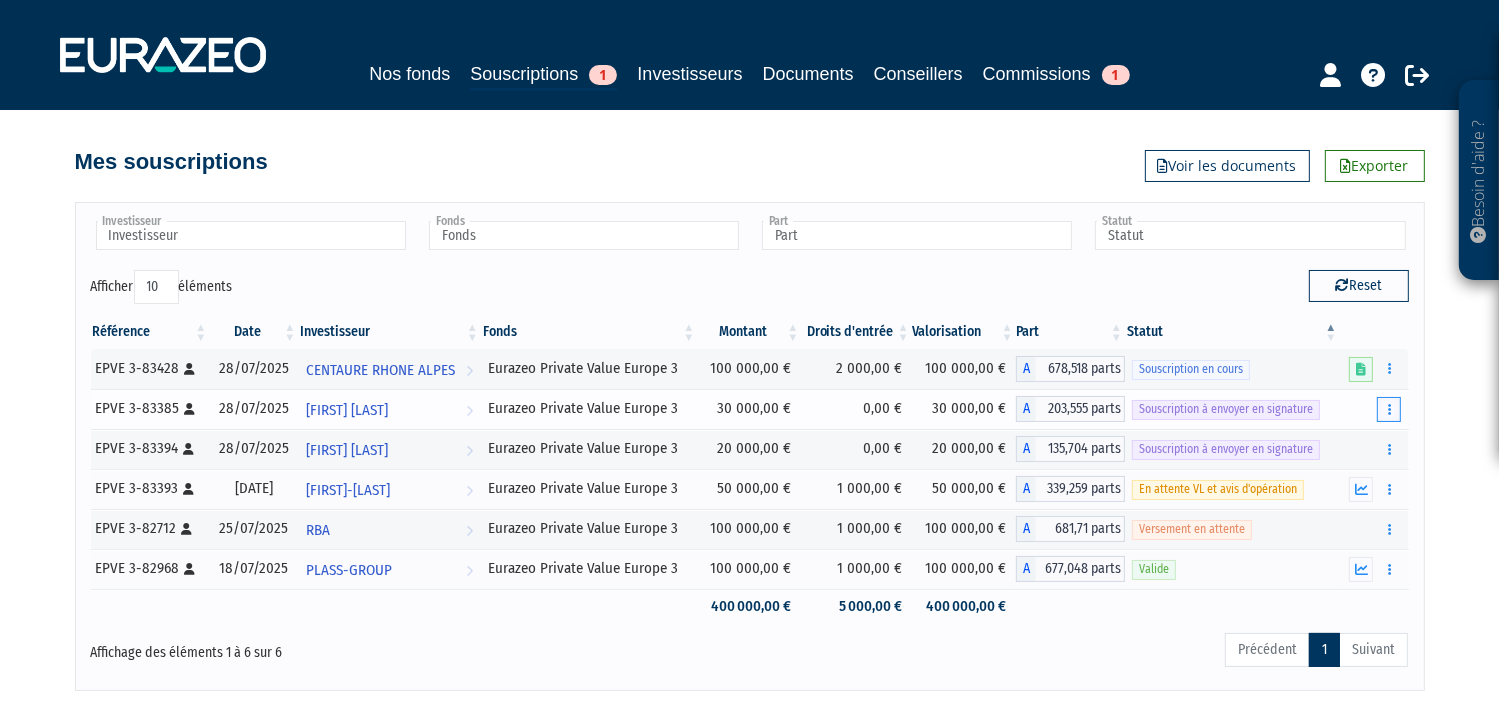 click at bounding box center (1389, 409) 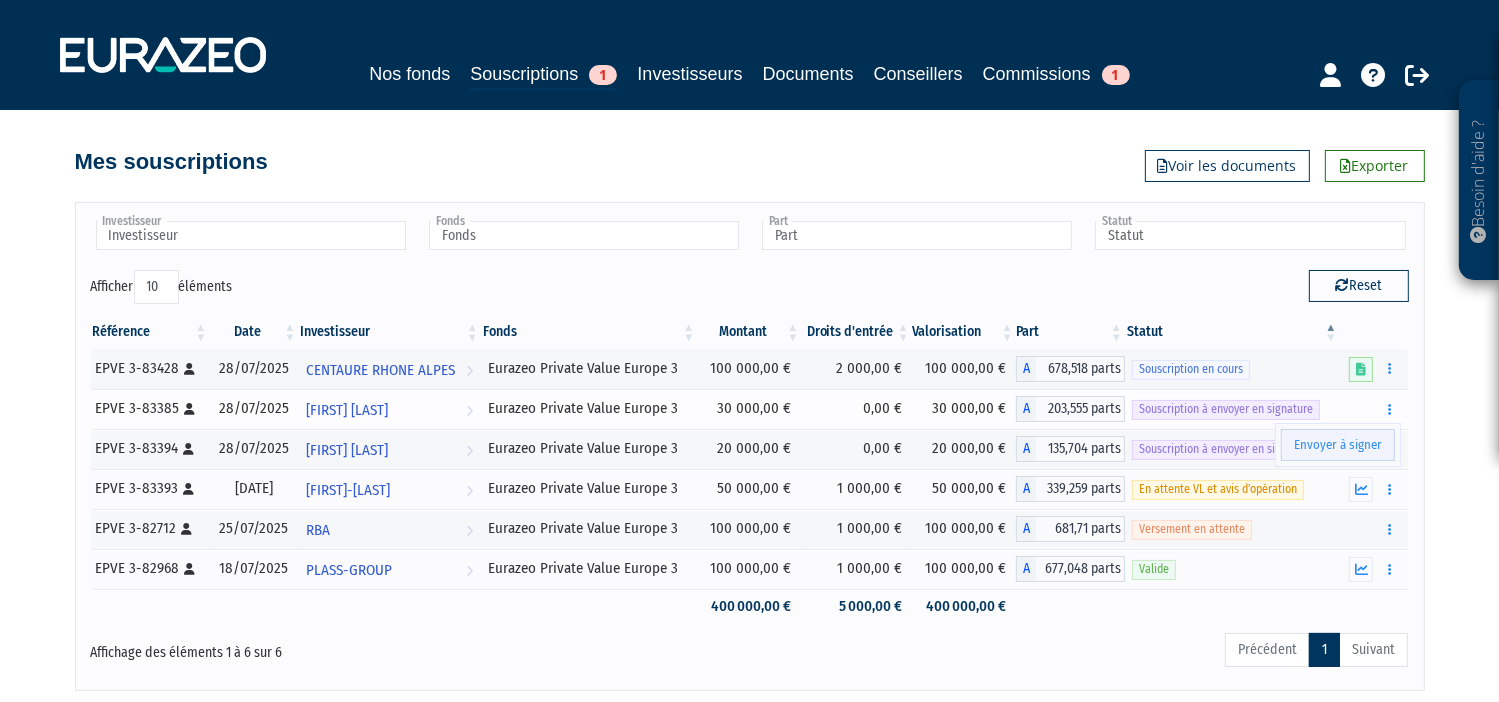 click on "Envoyer à signer" at bounding box center (1338, 445) 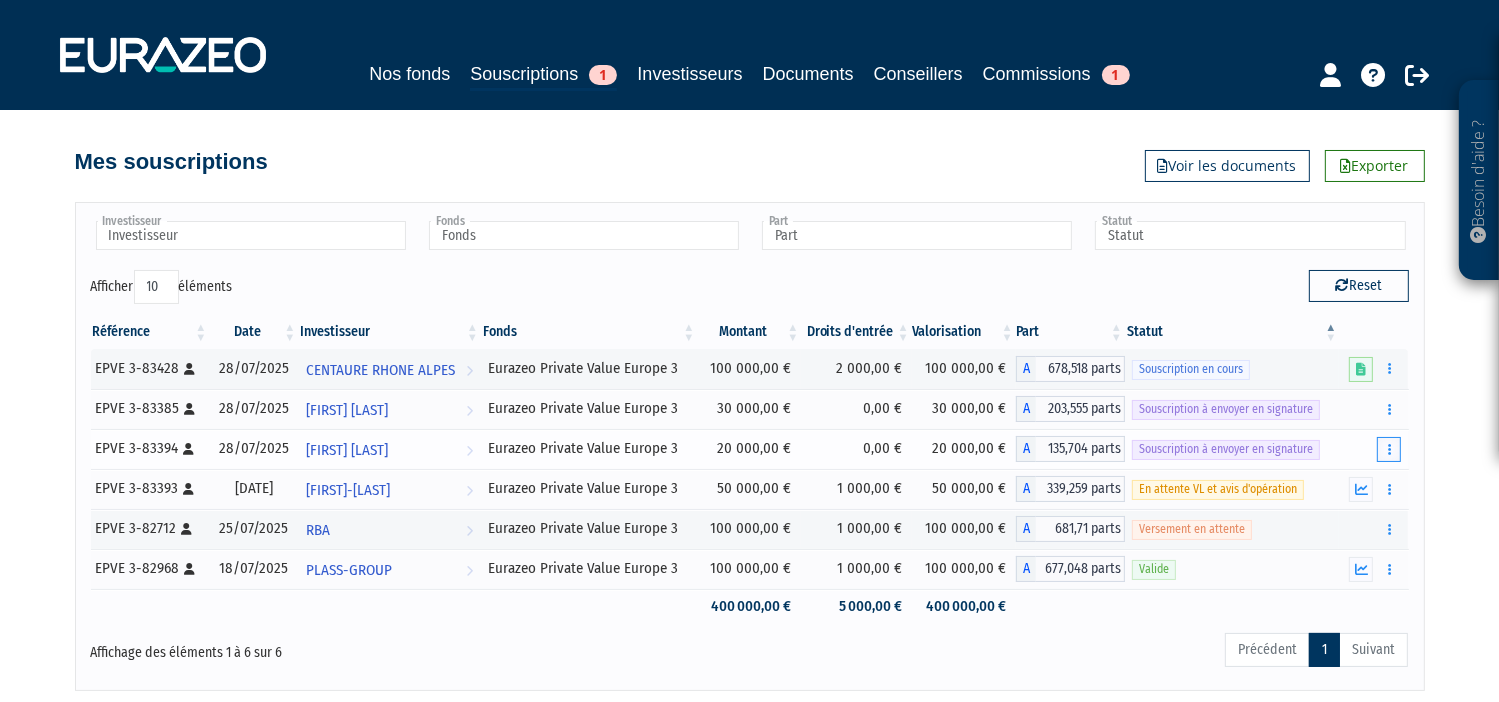click at bounding box center [1389, 449] 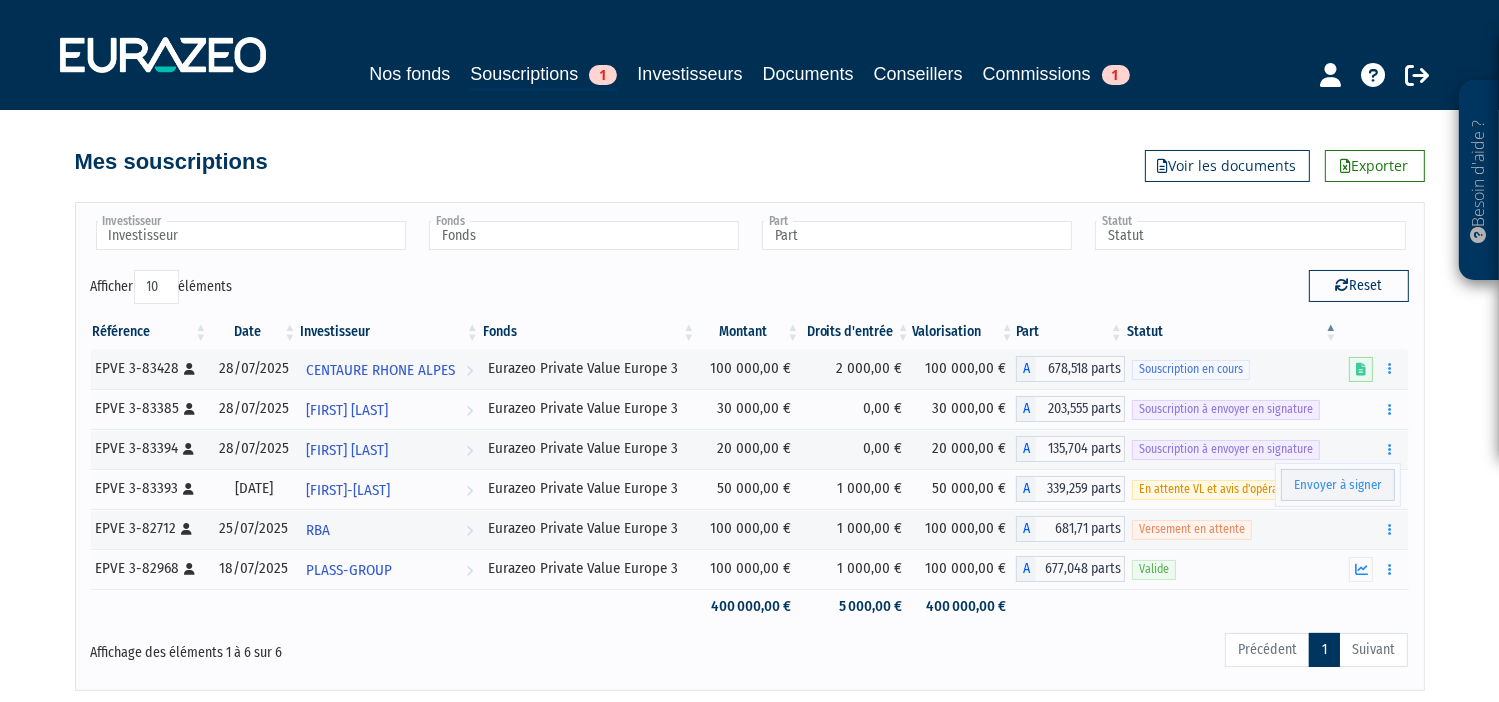 click on "Besoin d'aide ?
×
J'ai besoin d'aide
Si vous avez une question à propos du fonctionnement de votre espace partenaire, ou souhaitez contacter notre équipe vous pouvez :
Contactez-nous
06 02 08 99 64
1 1 1" at bounding box center (749, 345) 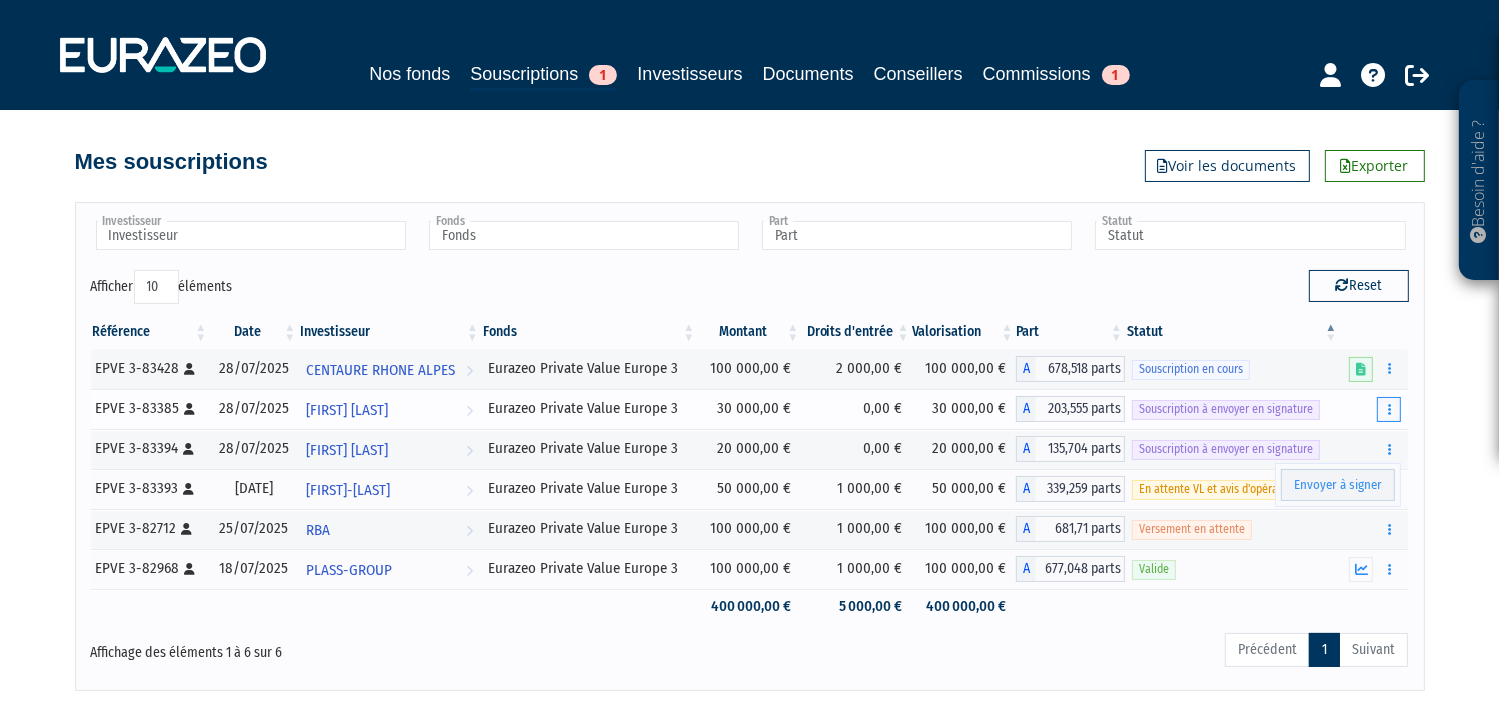 click at bounding box center [1389, 409] 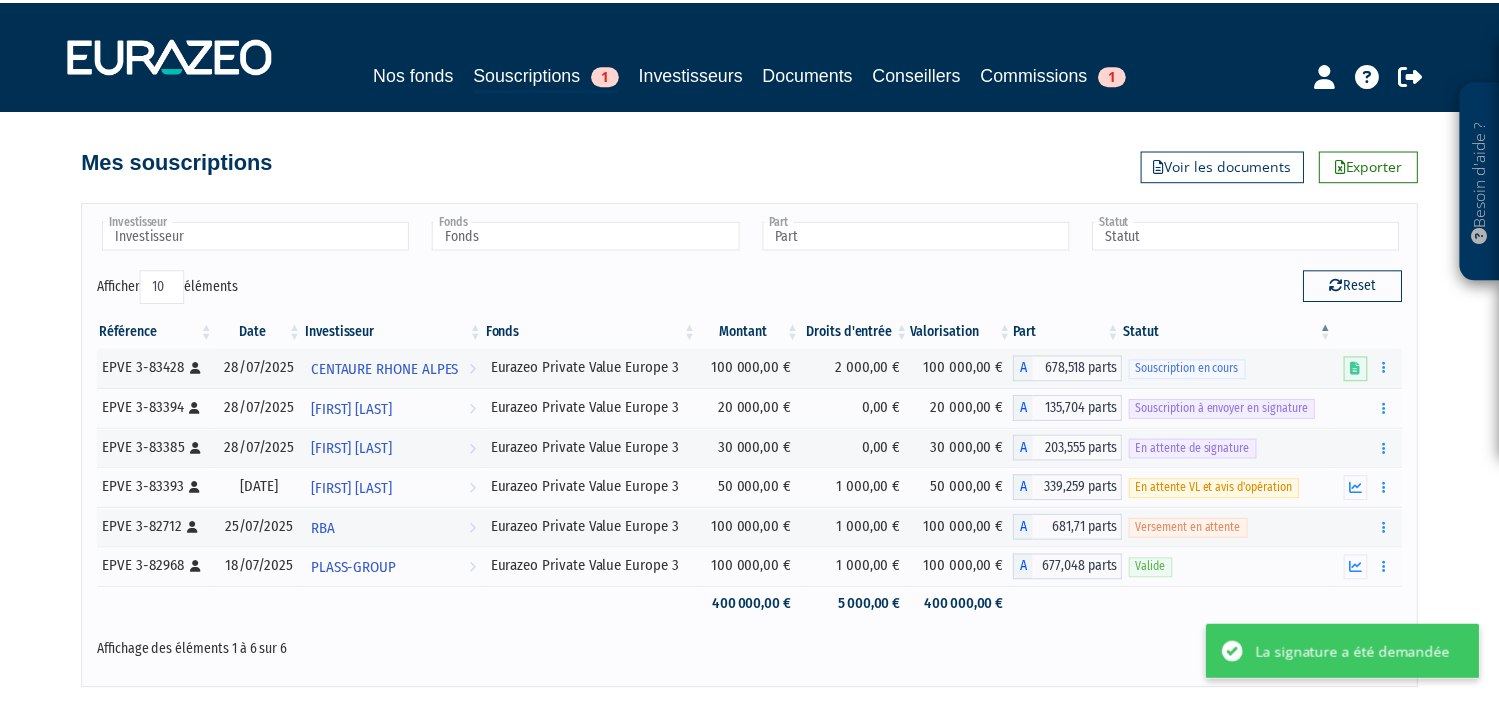 scroll, scrollTop: 0, scrollLeft: 0, axis: both 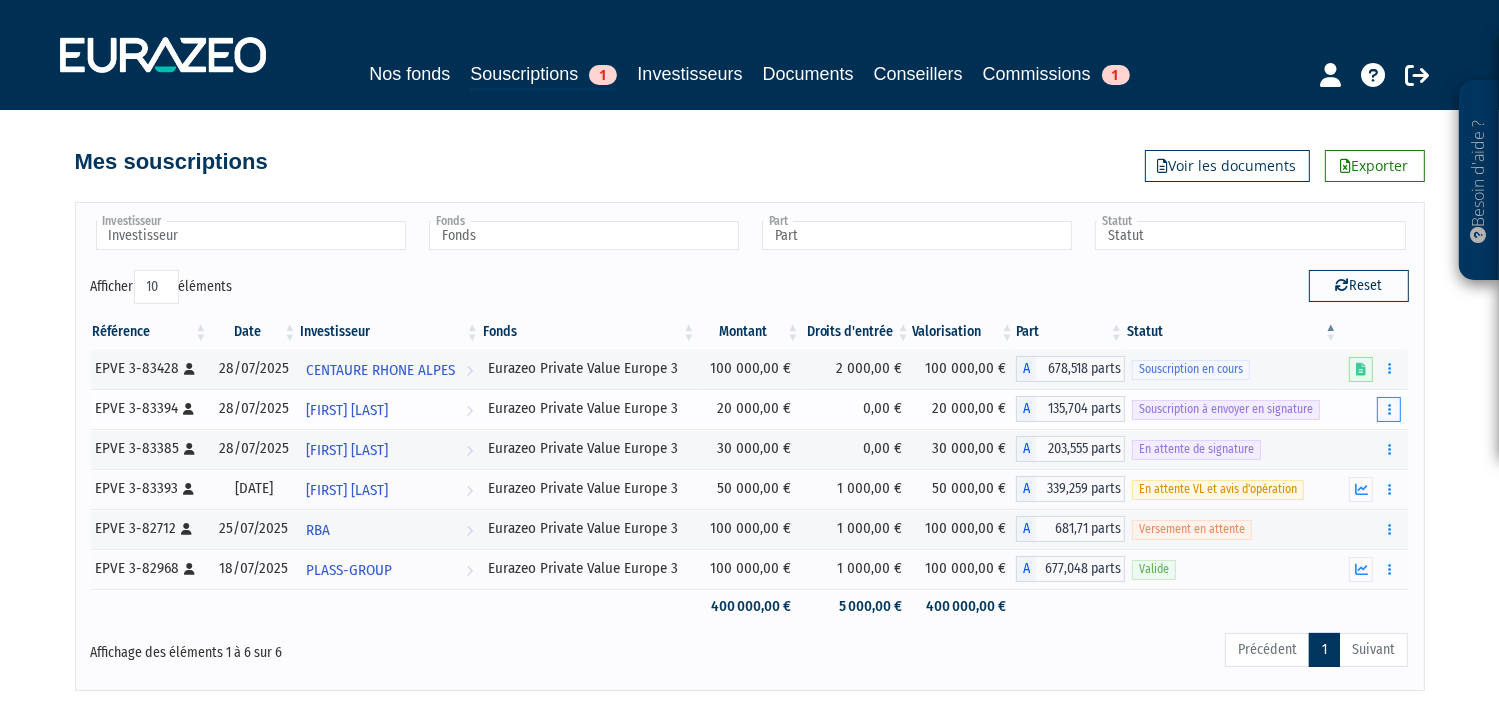 click at bounding box center (1389, 409) 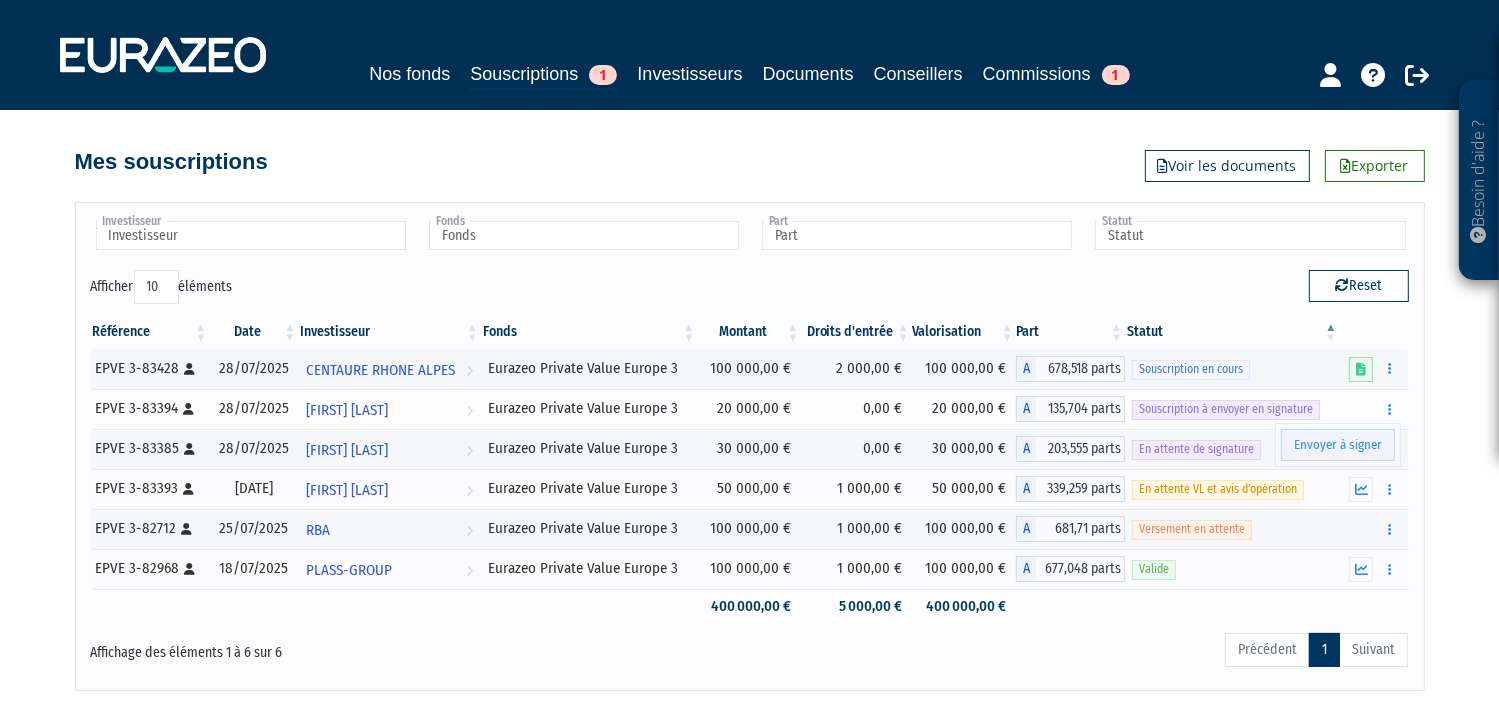 click on "Envoyer à signer" at bounding box center [1338, 445] 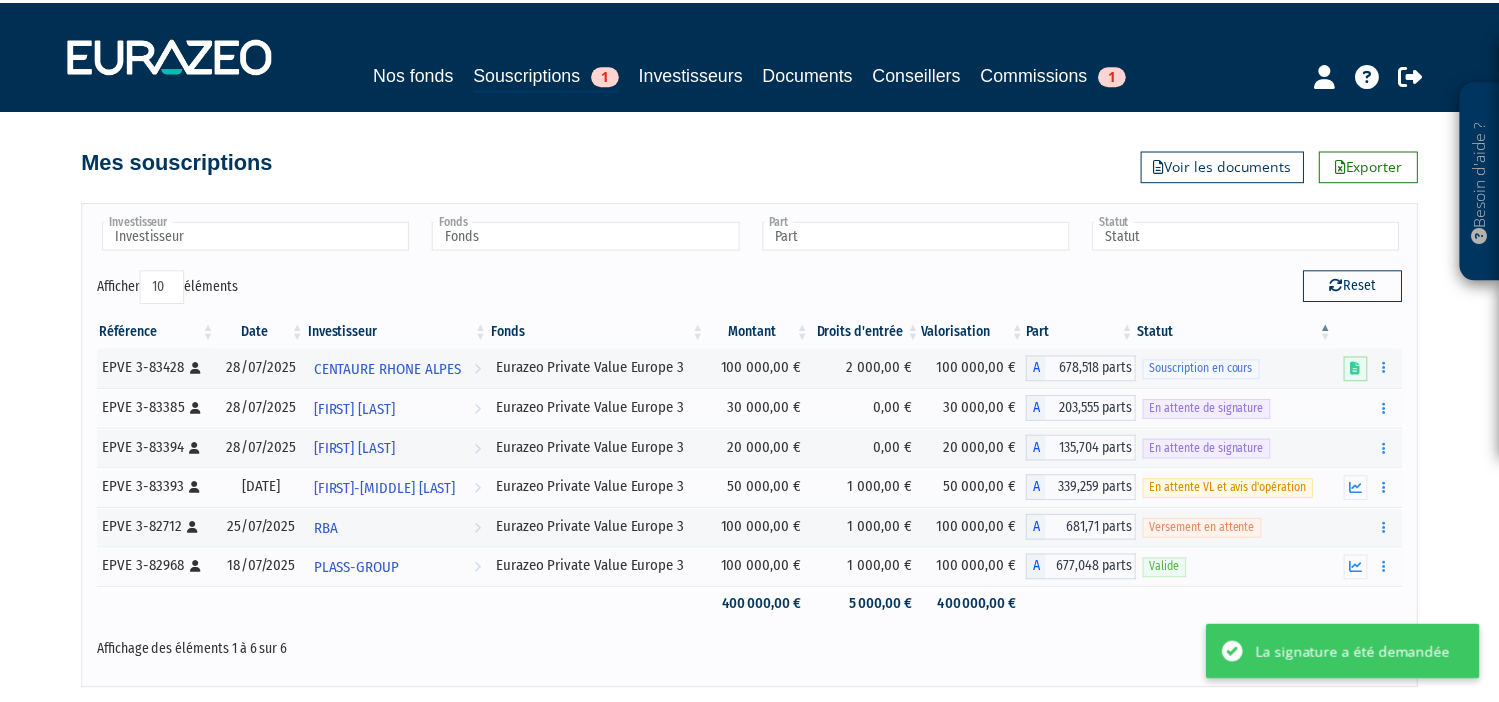 scroll, scrollTop: 0, scrollLeft: 0, axis: both 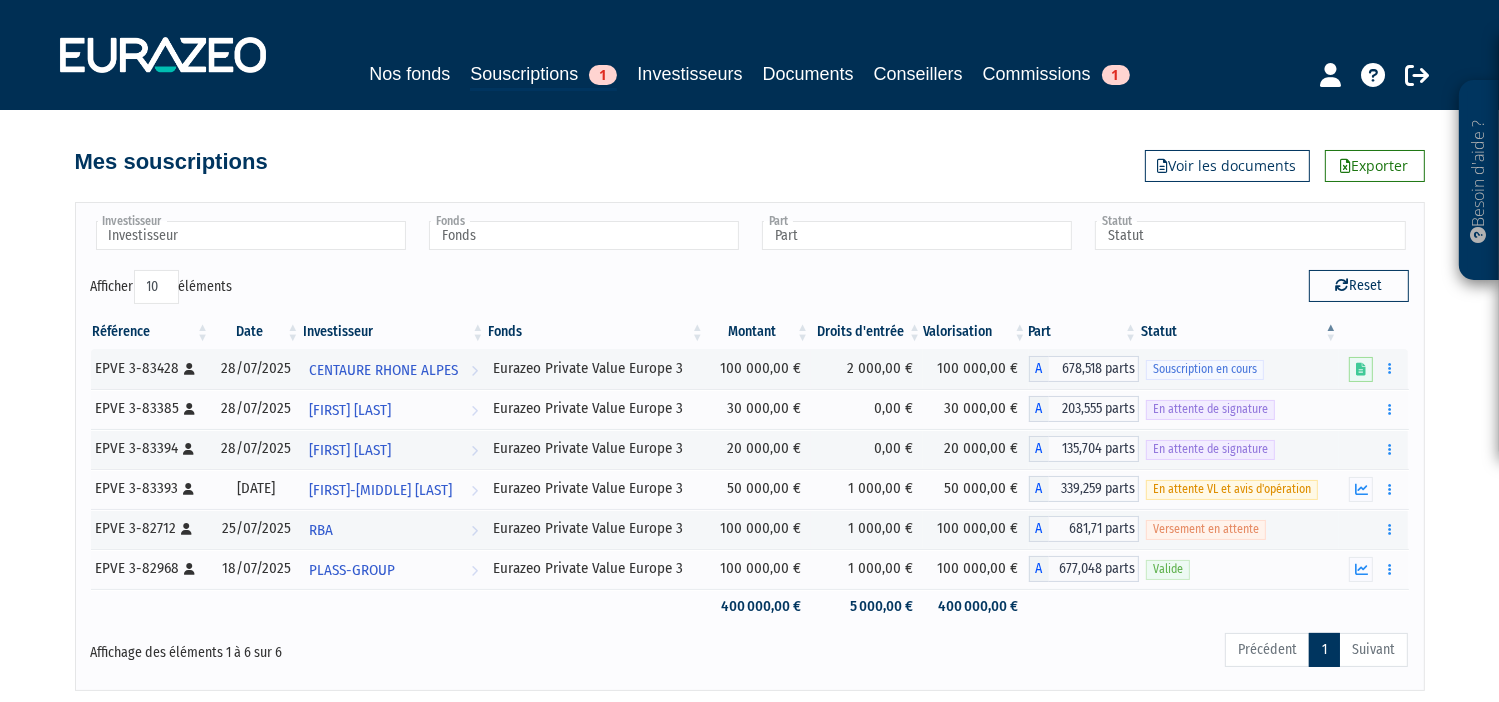 drag, startPoint x: 1468, startPoint y: 529, endPoint x: 1448, endPoint y: 493, distance: 41.18252 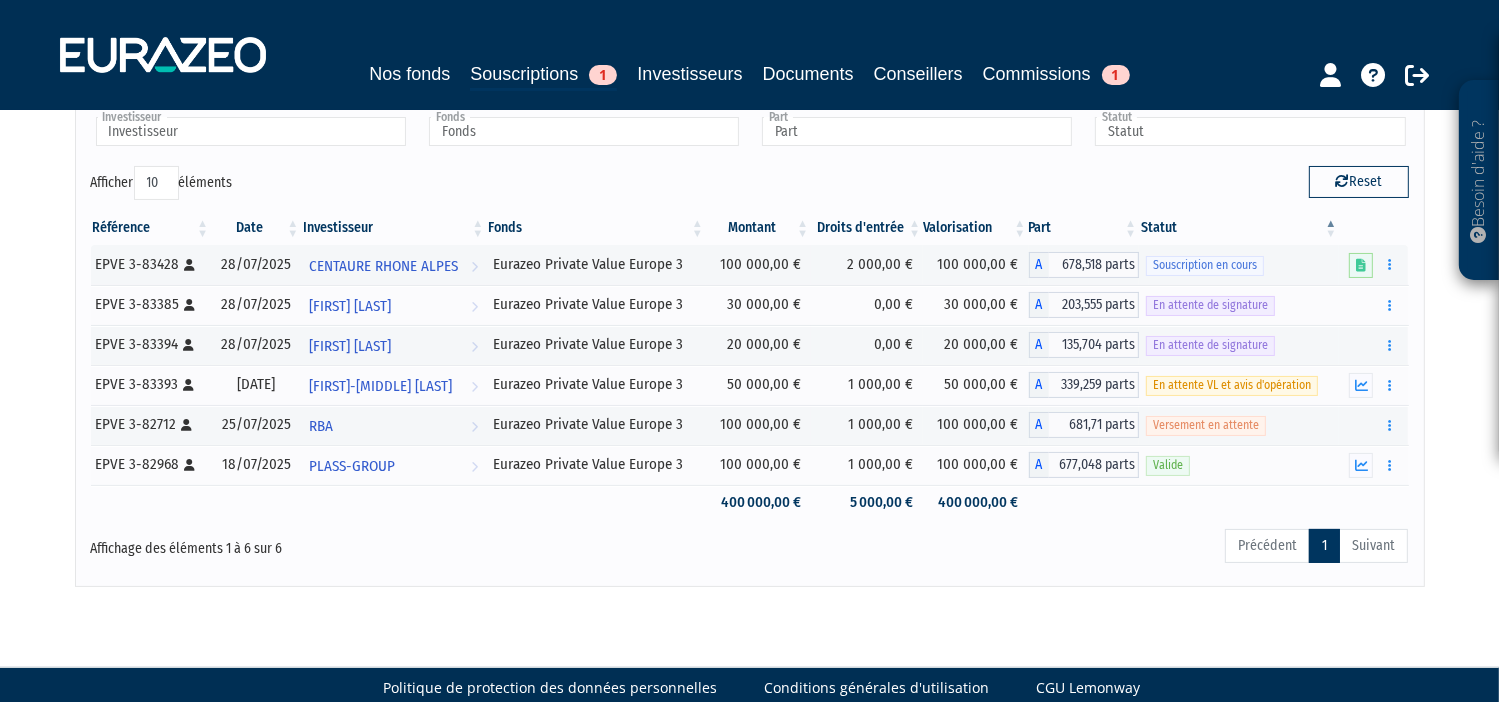 scroll, scrollTop: 132, scrollLeft: 0, axis: vertical 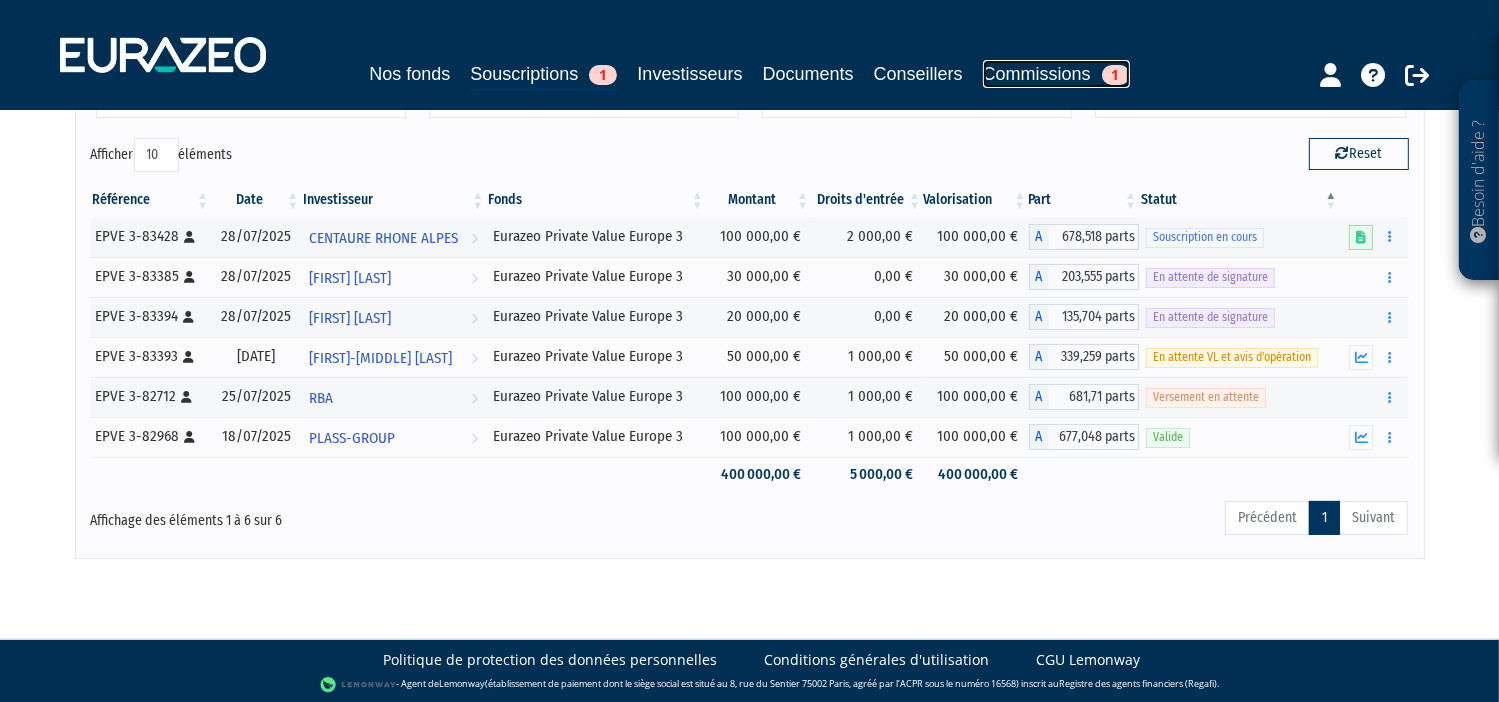 click on "Commissions  1" at bounding box center [1056, 74] 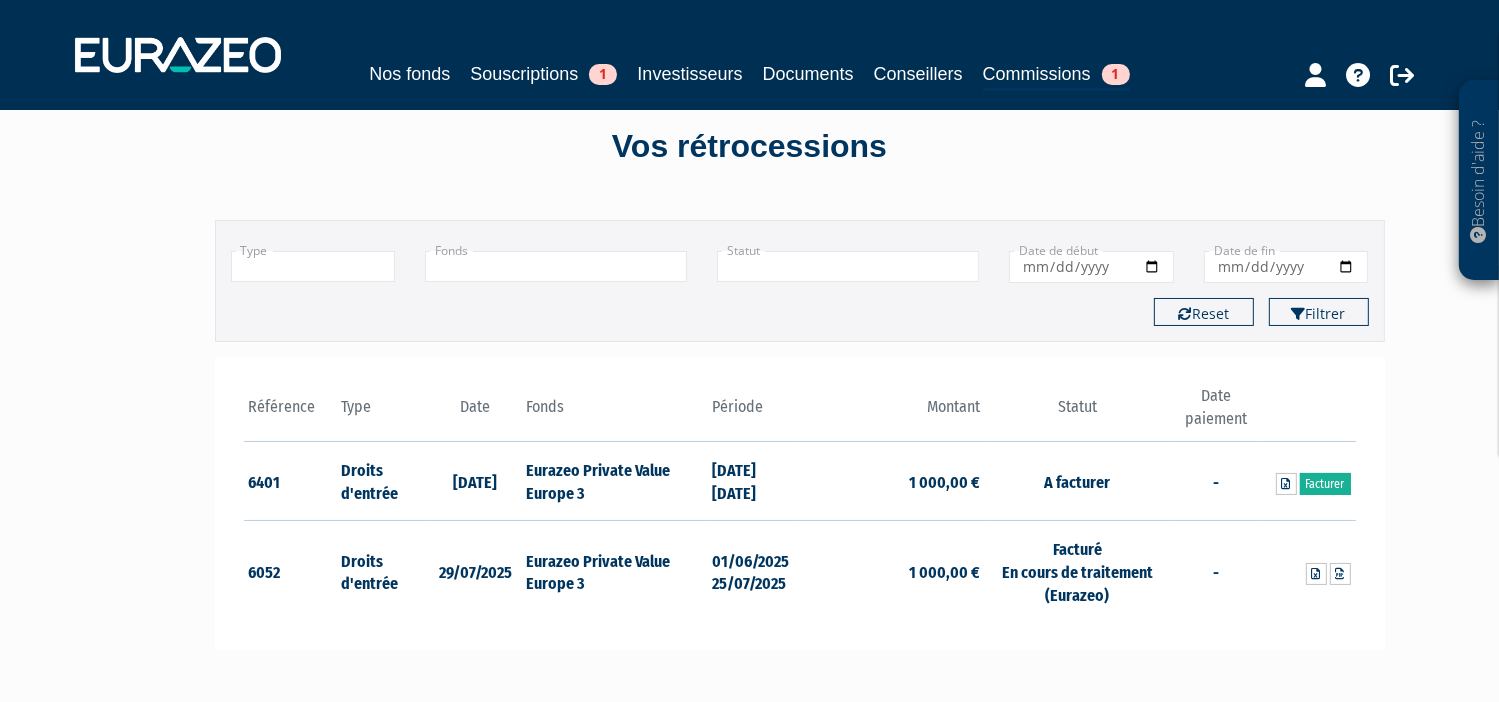 scroll, scrollTop: 0, scrollLeft: 0, axis: both 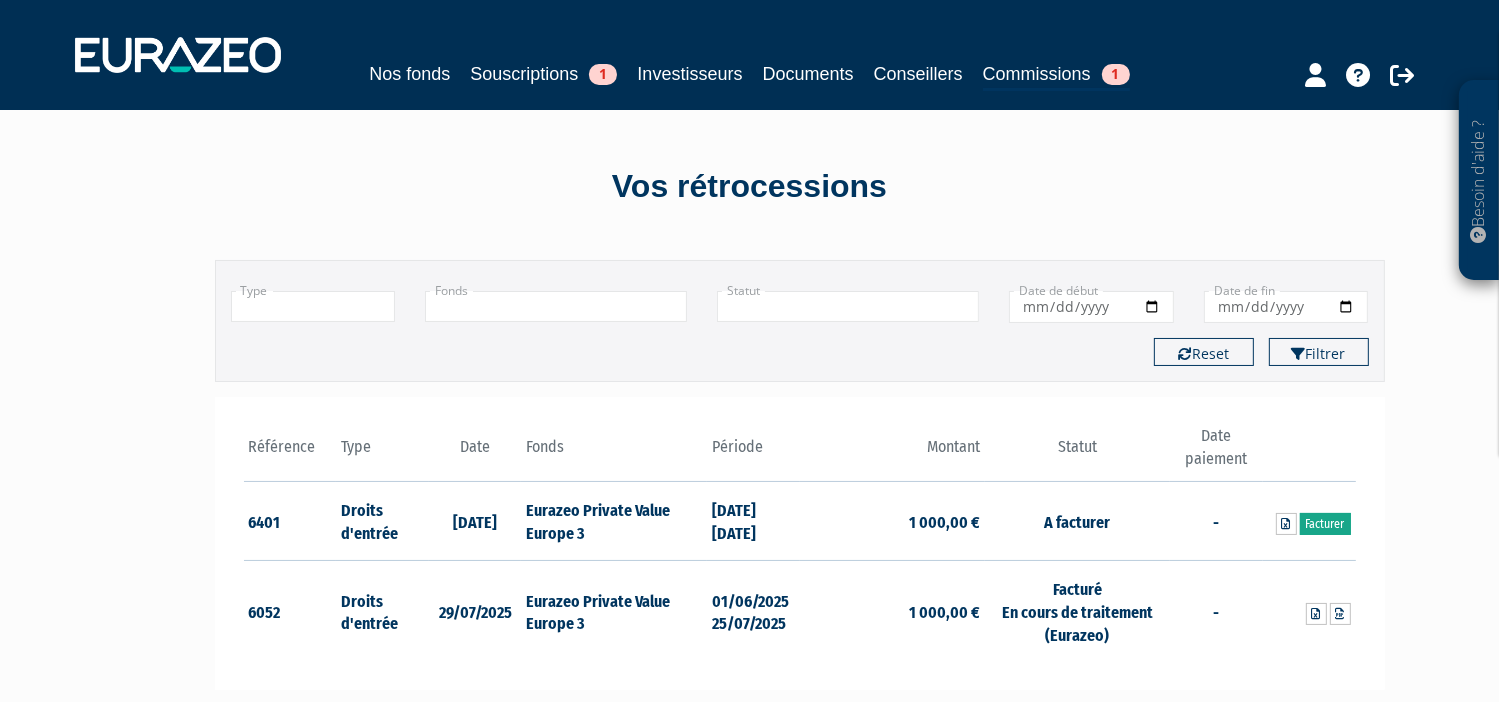 click on "Facturer" at bounding box center [1325, 524] 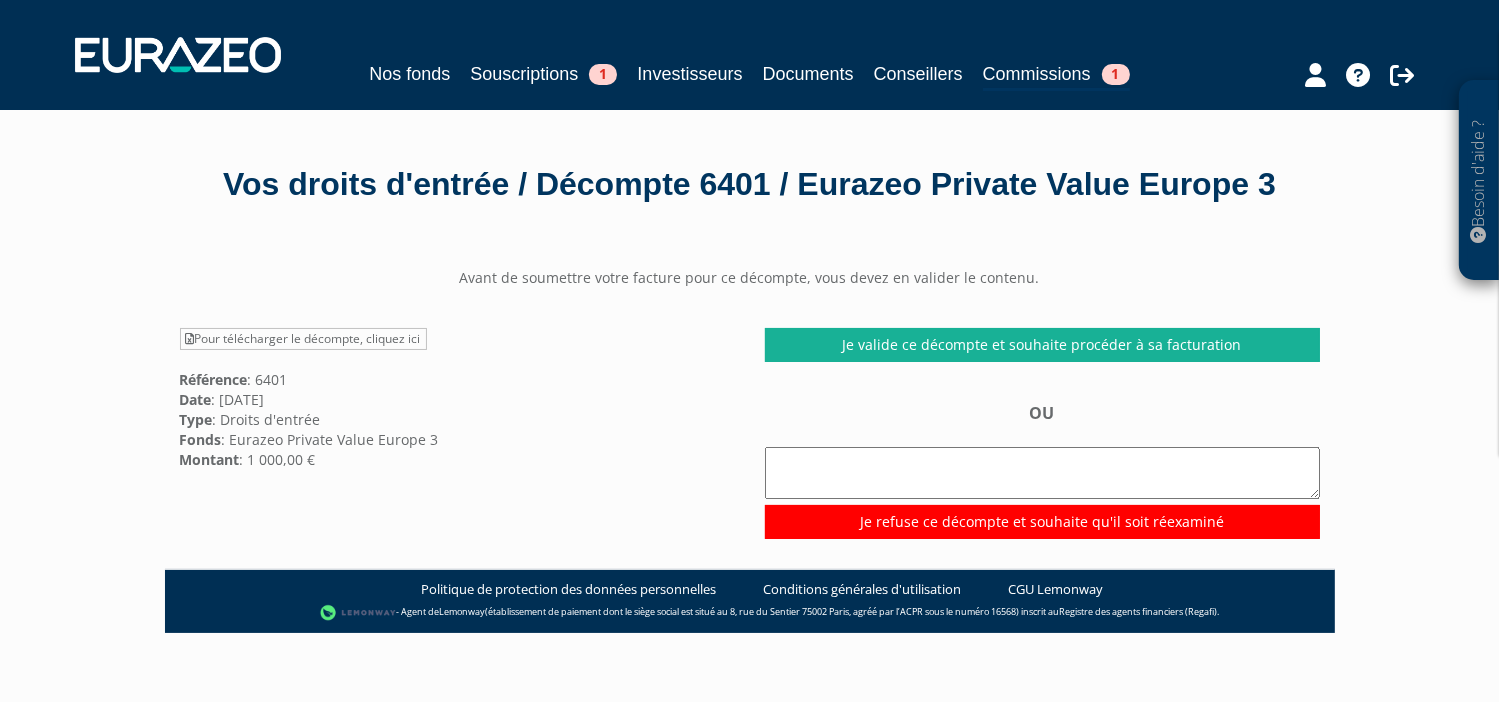 scroll, scrollTop: 0, scrollLeft: 0, axis: both 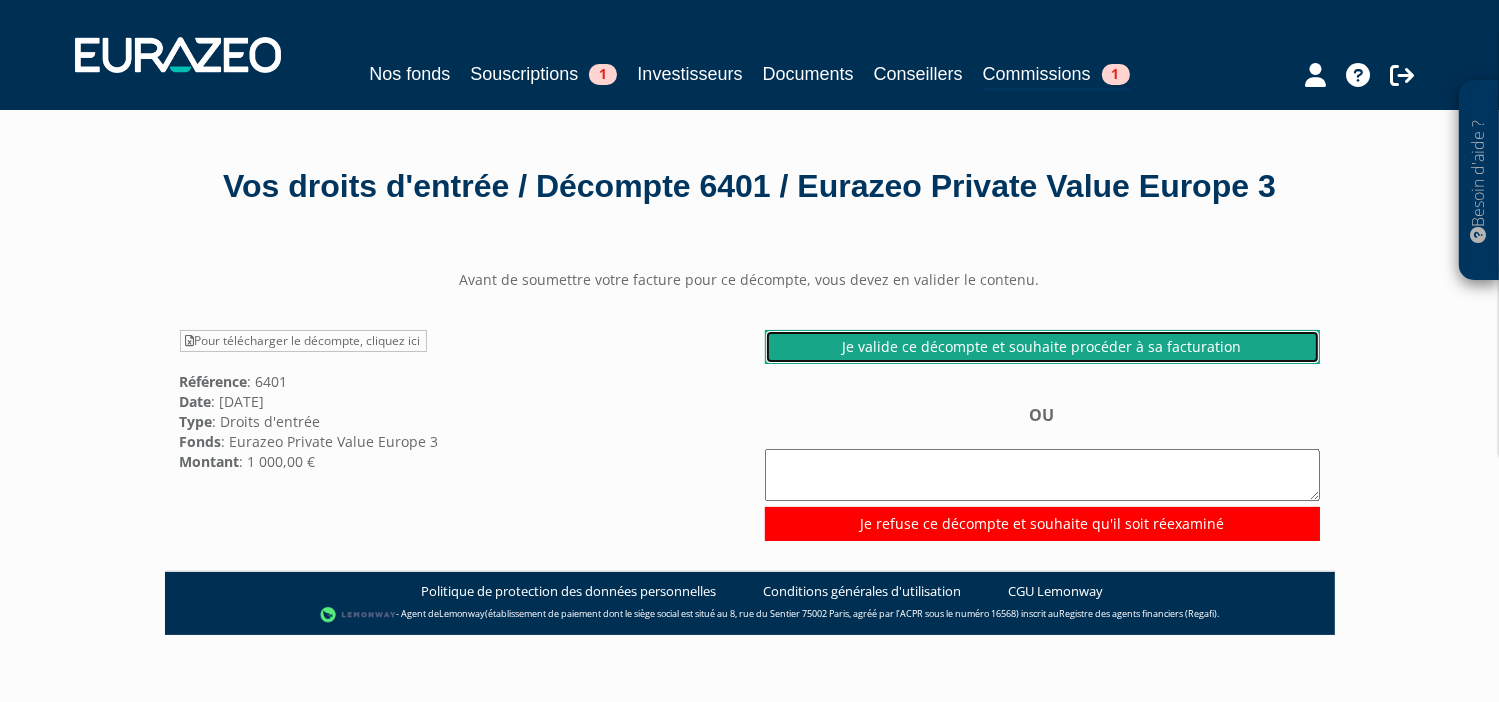 click on "Je valide ce décompte et souhaite procéder à sa facturation" at bounding box center (1042, 347) 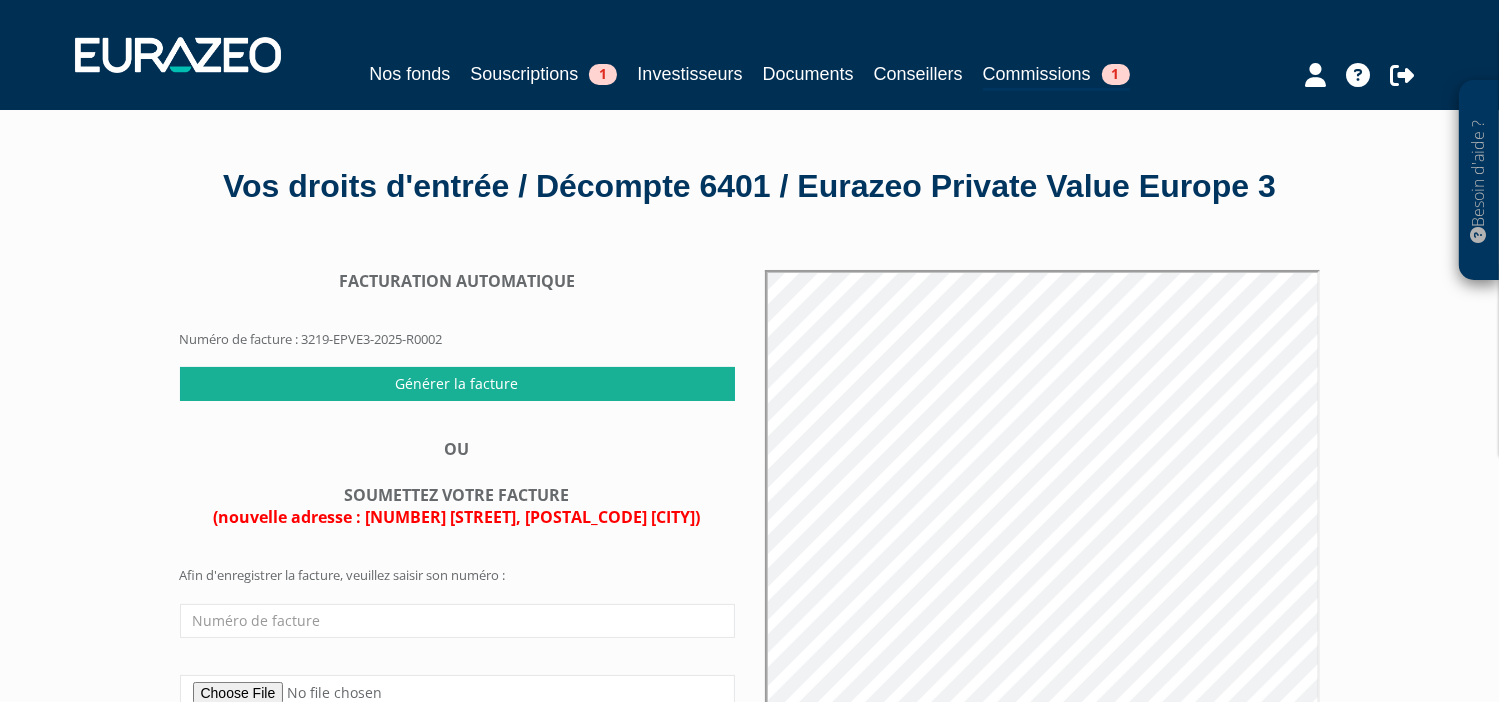 scroll, scrollTop: 0, scrollLeft: 0, axis: both 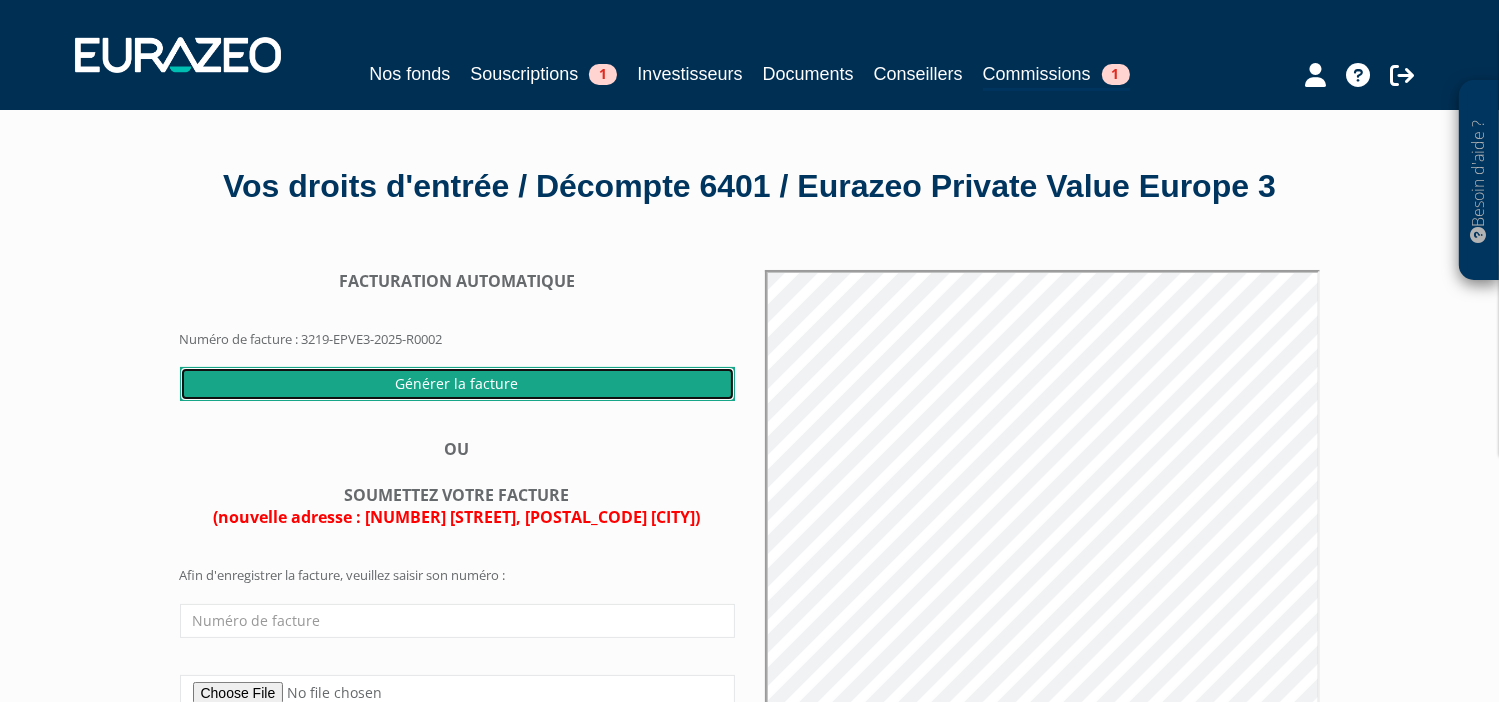 click on "Générer la facture" at bounding box center [457, 384] 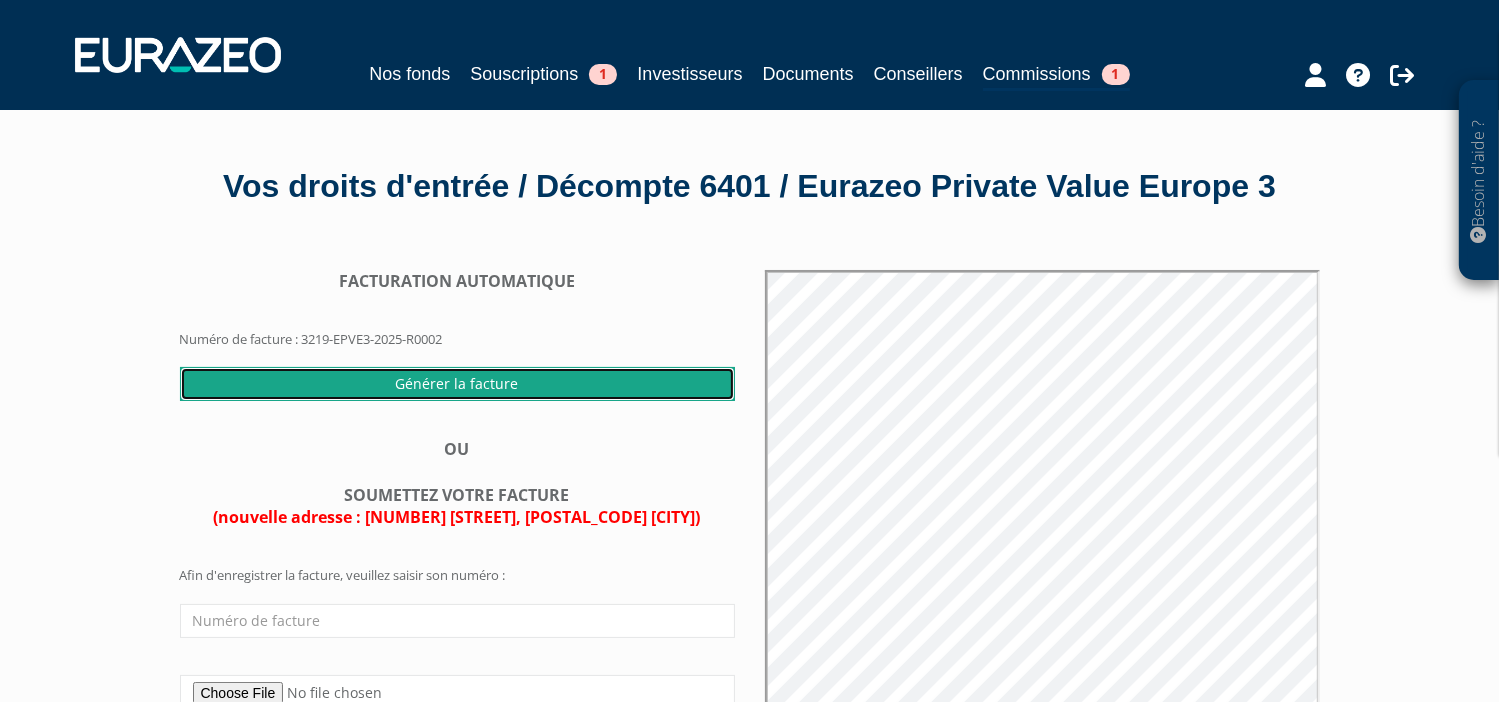 scroll, scrollTop: 0, scrollLeft: 0, axis: both 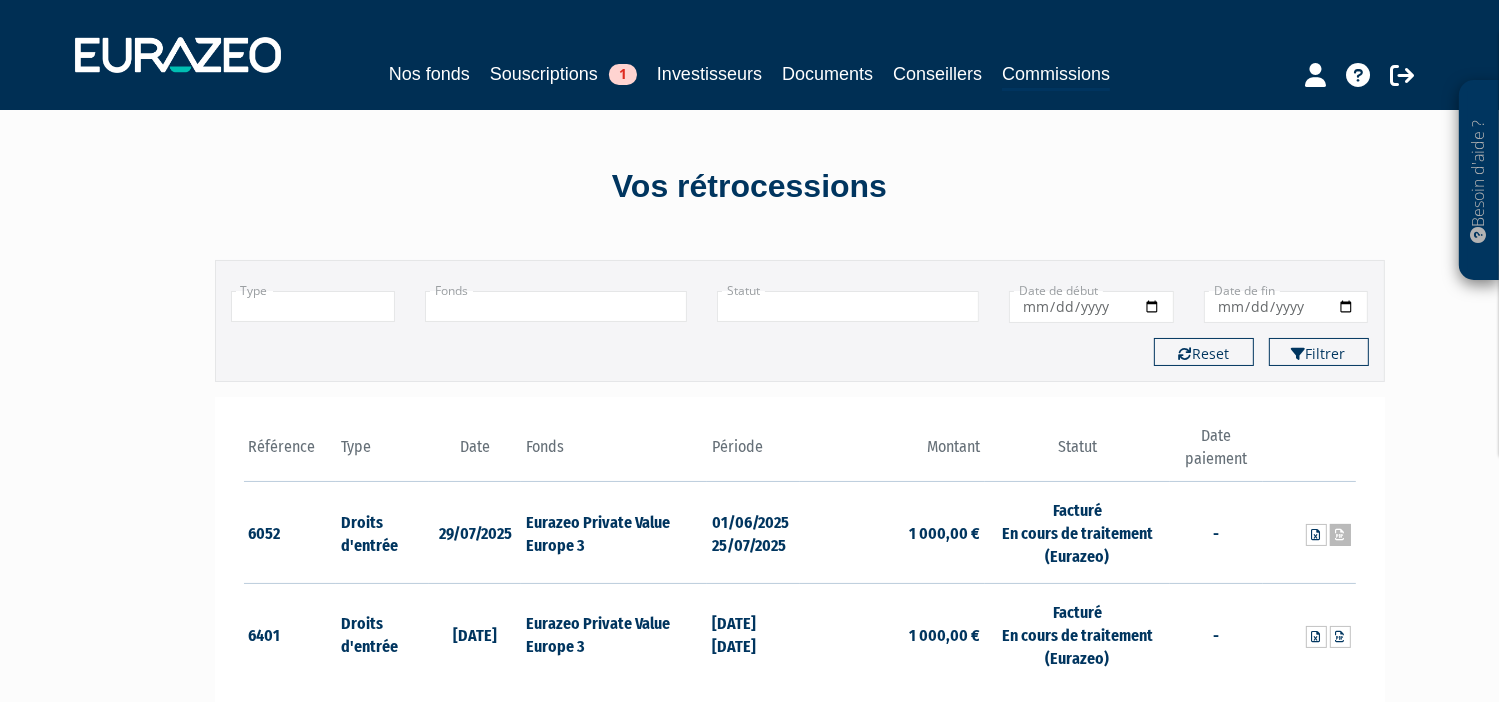 click at bounding box center [1340, 535] 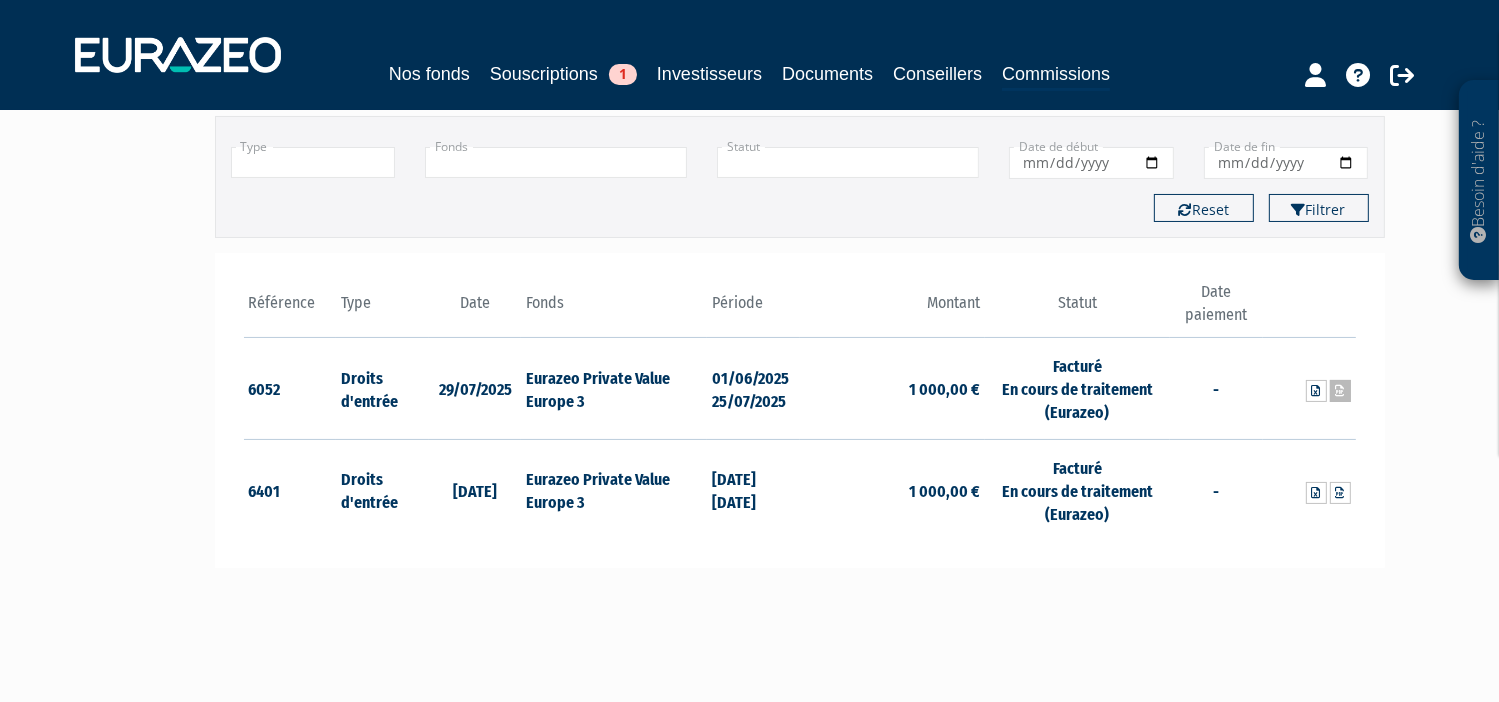 scroll, scrollTop: 154, scrollLeft: 0, axis: vertical 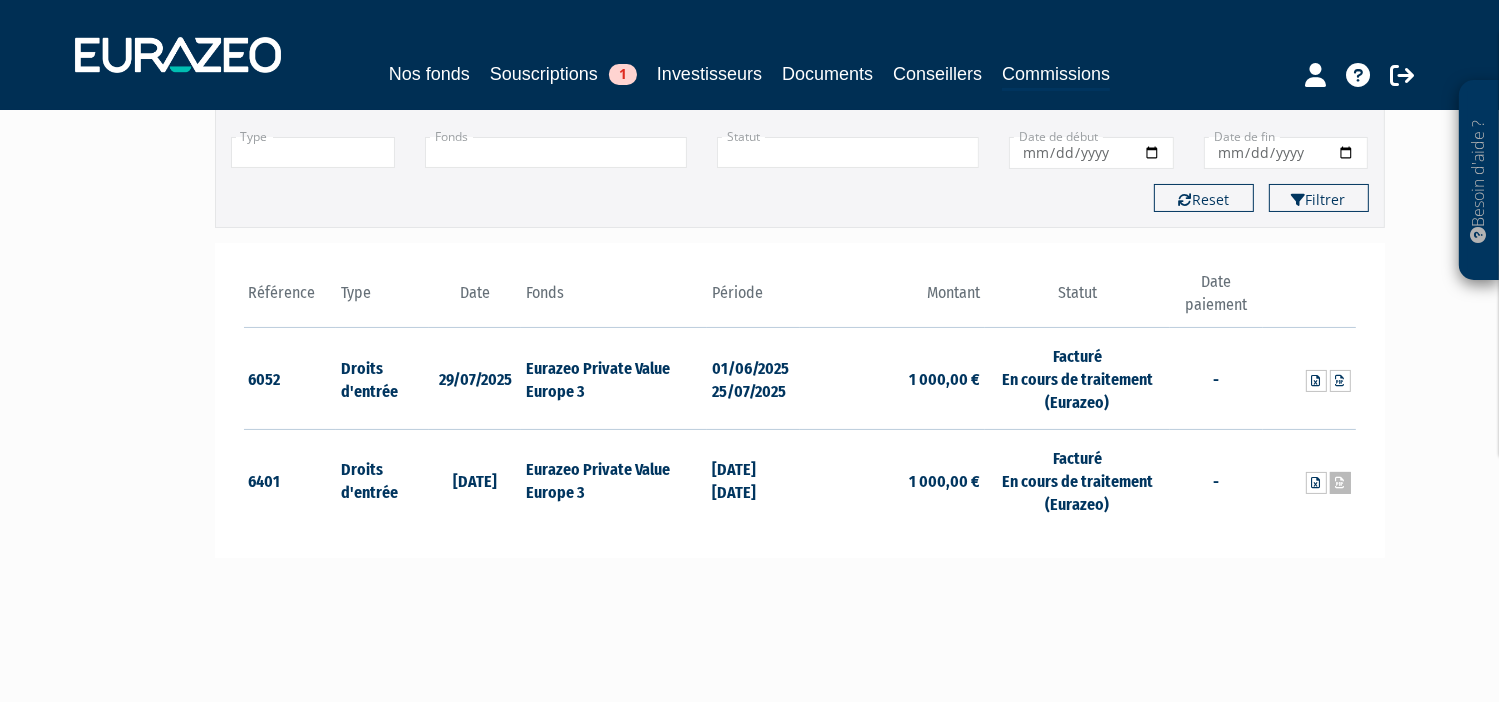 click at bounding box center (1340, 483) 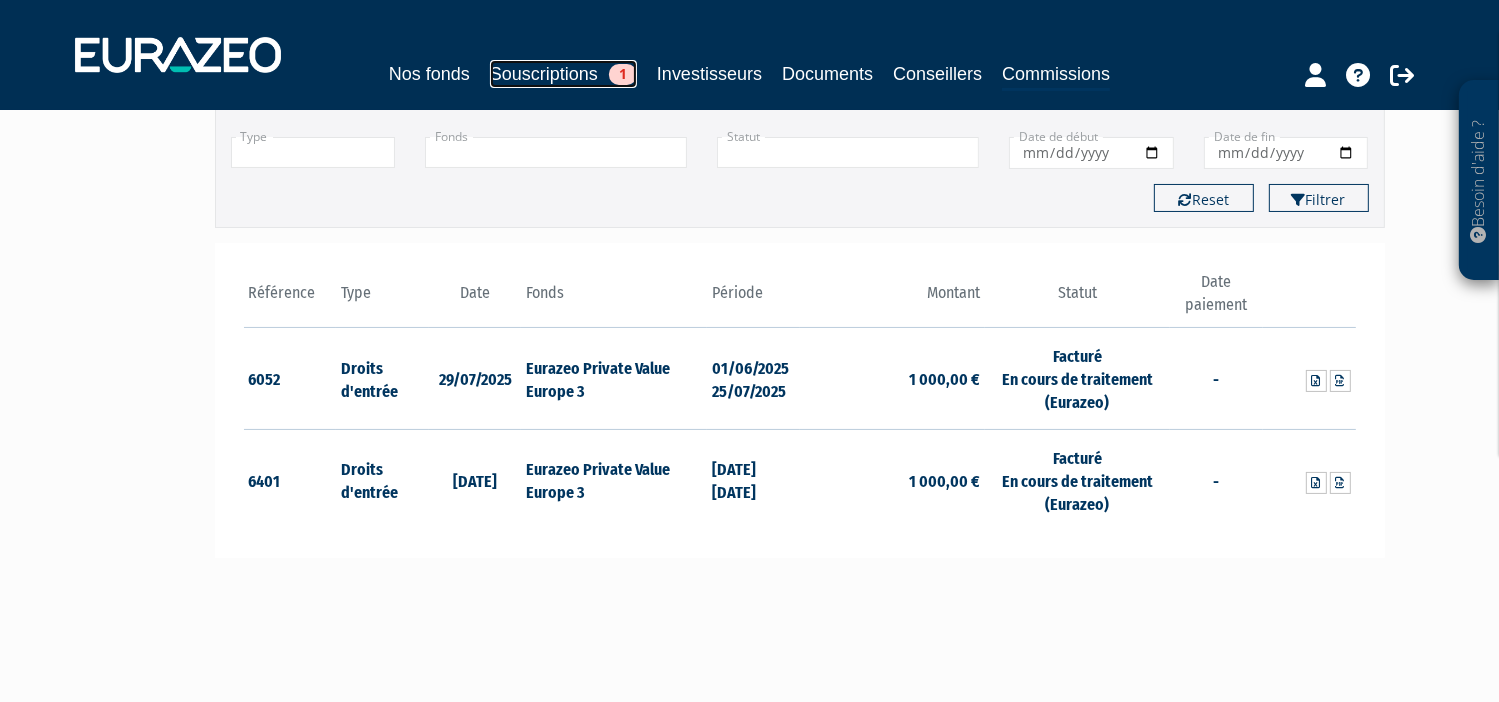 click on "Souscriptions  1" at bounding box center (563, 74) 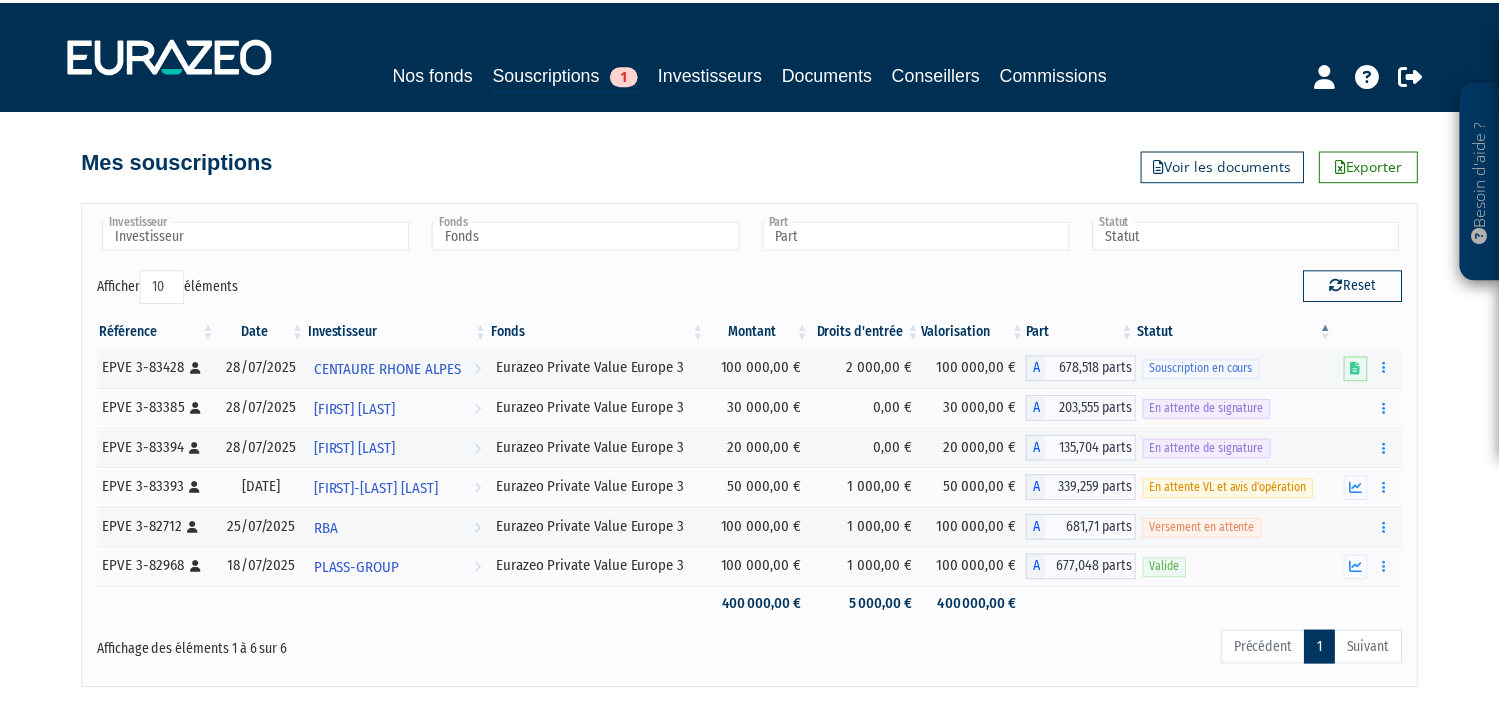scroll, scrollTop: 0, scrollLeft: 0, axis: both 